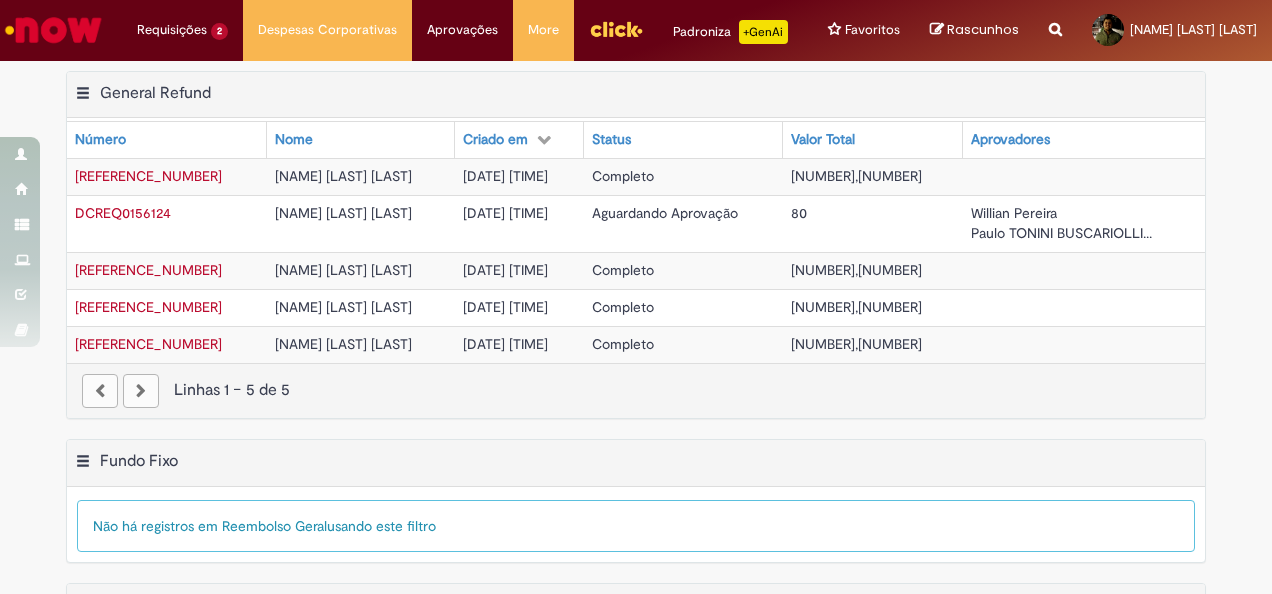 scroll, scrollTop: 0, scrollLeft: 0, axis: both 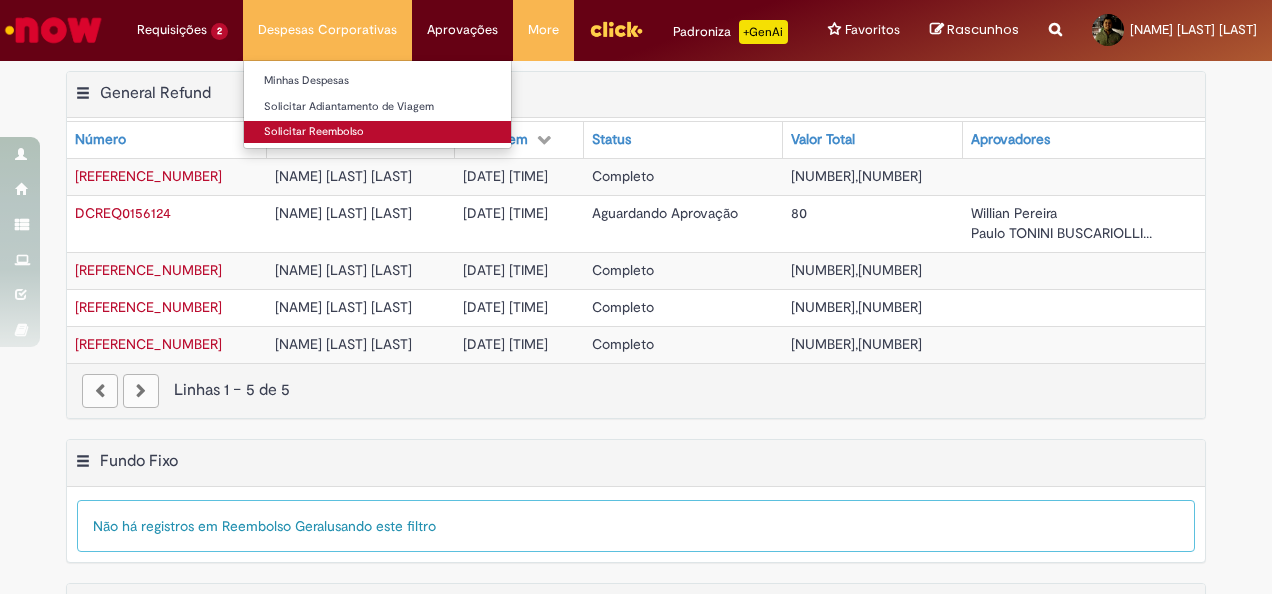 click on "Solicitar Reembolso" at bounding box center (377, 132) 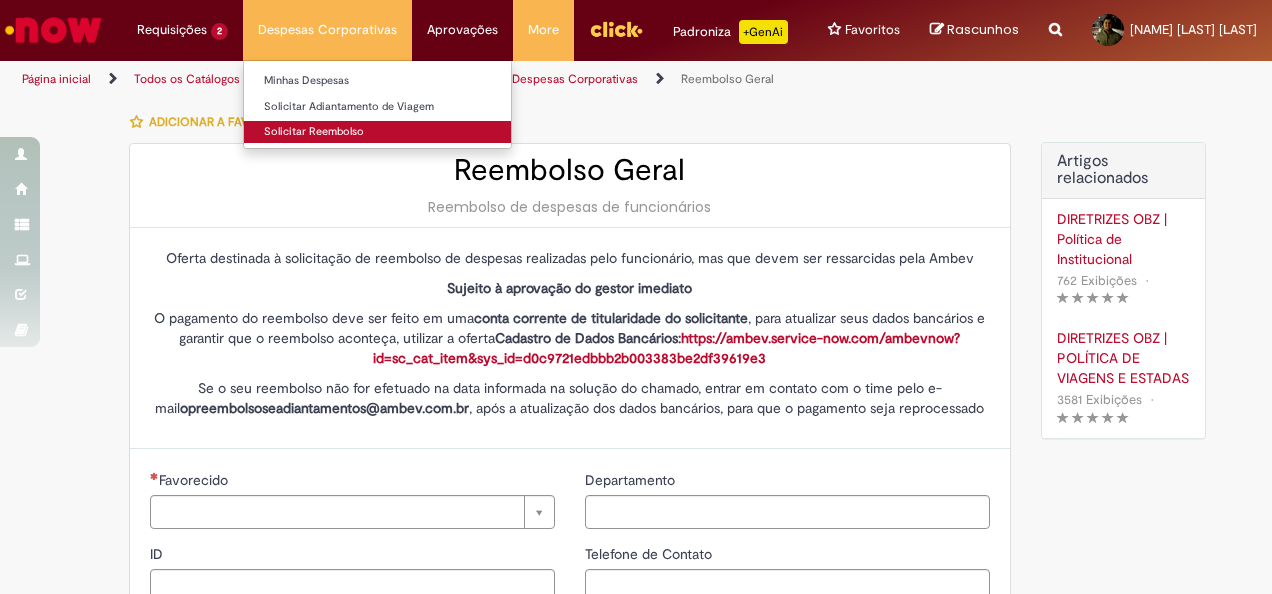 type on "********" 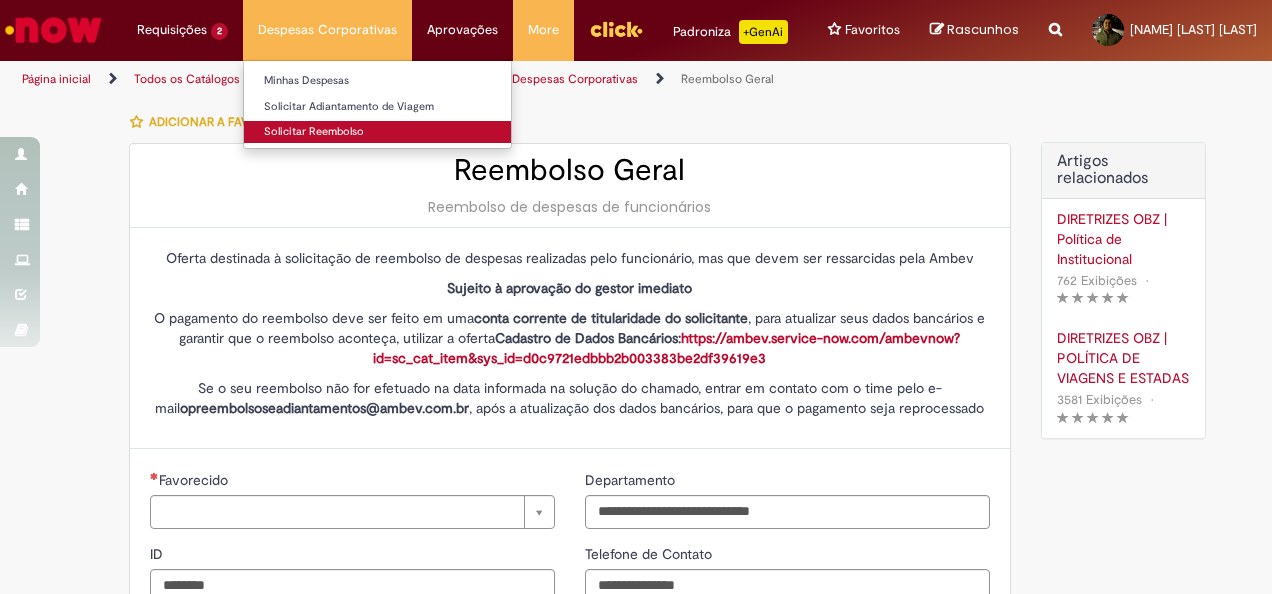 type 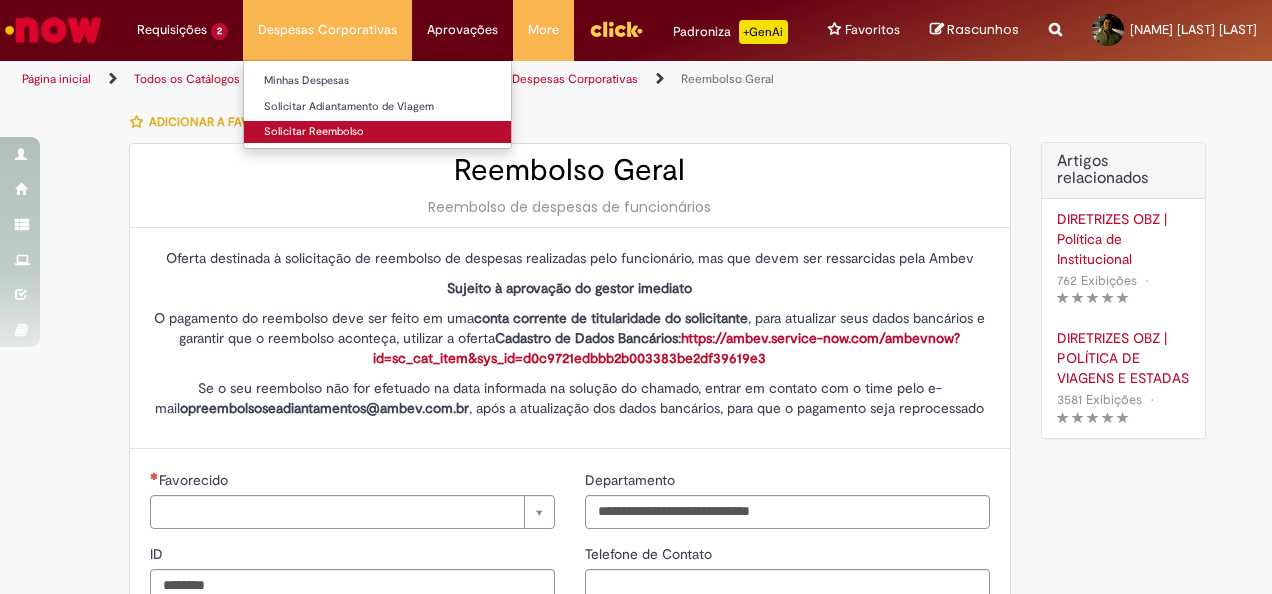 type on "**********" 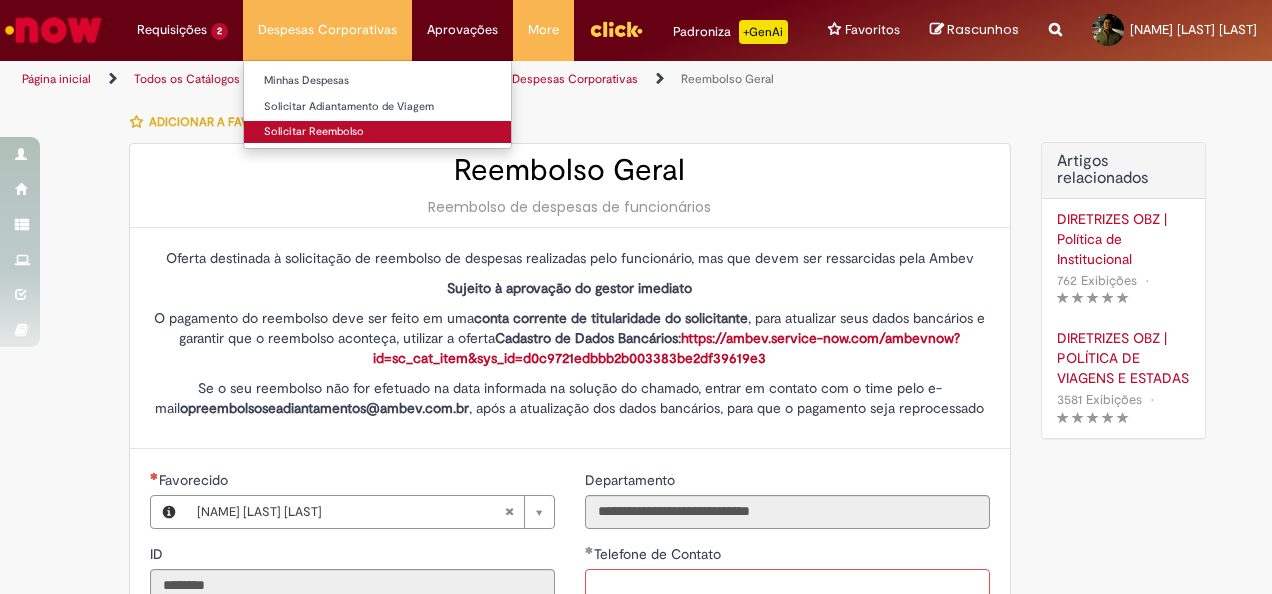type on "**********" 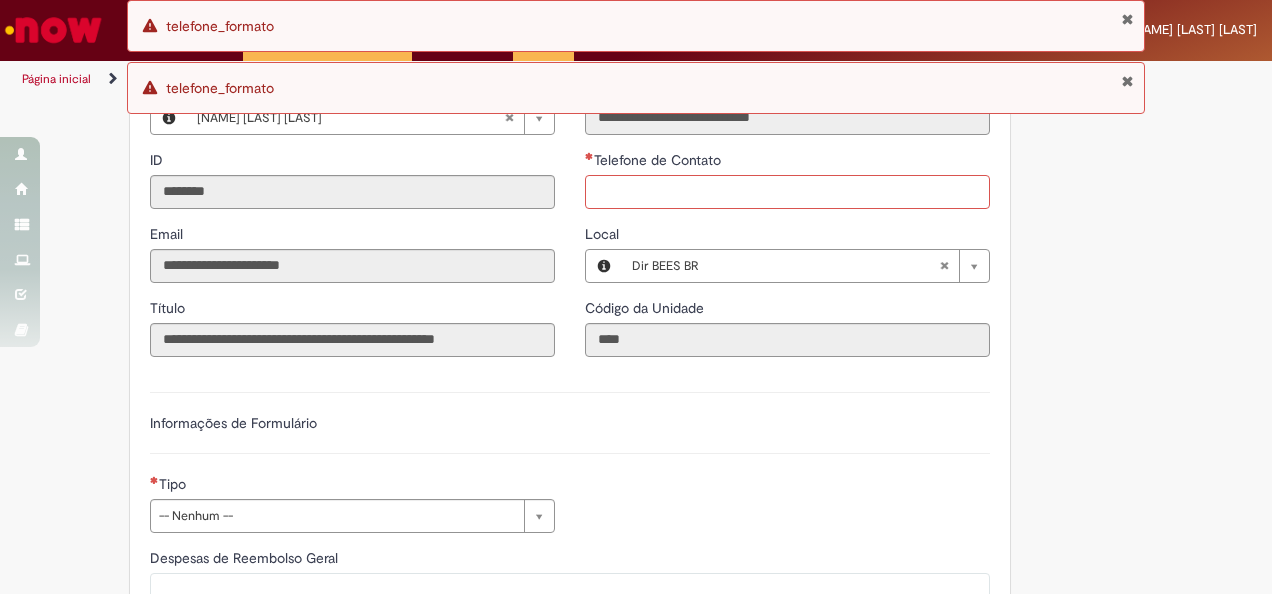 scroll, scrollTop: 395, scrollLeft: 0, axis: vertical 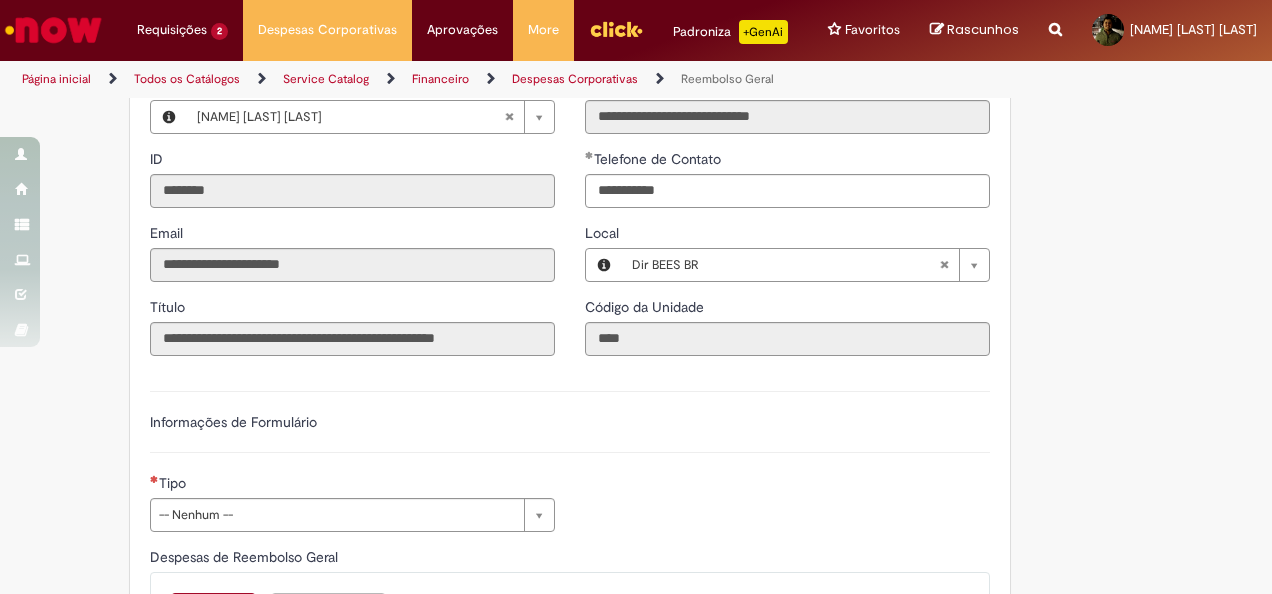 type on "**********" 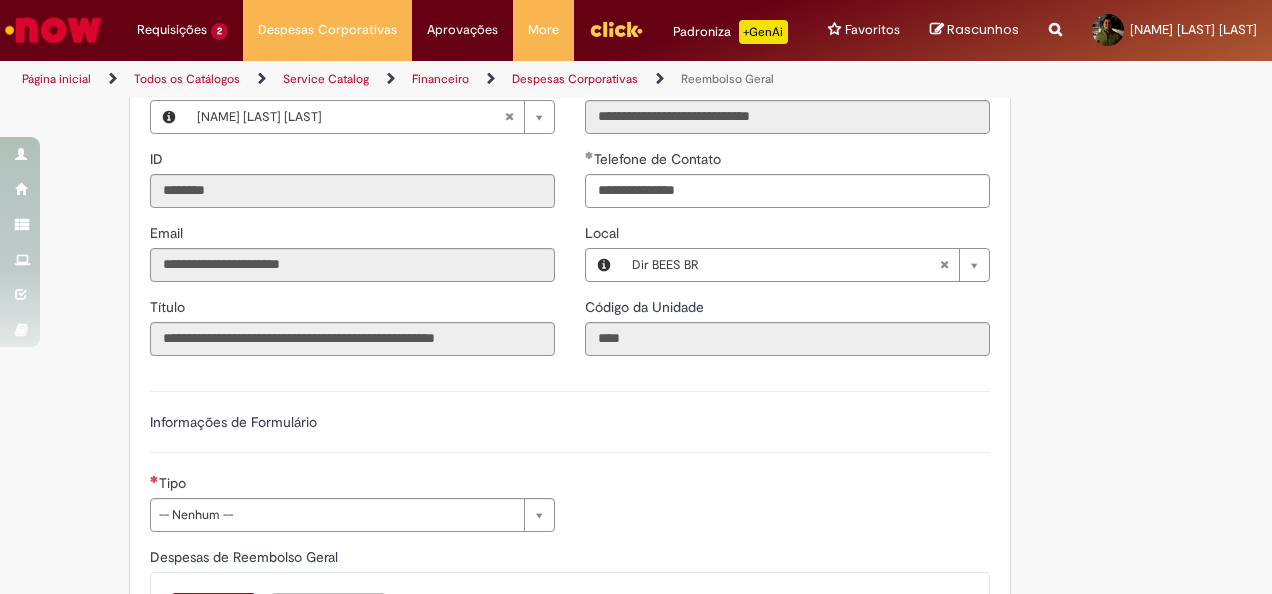 click on "Informações de Formulário" at bounding box center (570, 432) 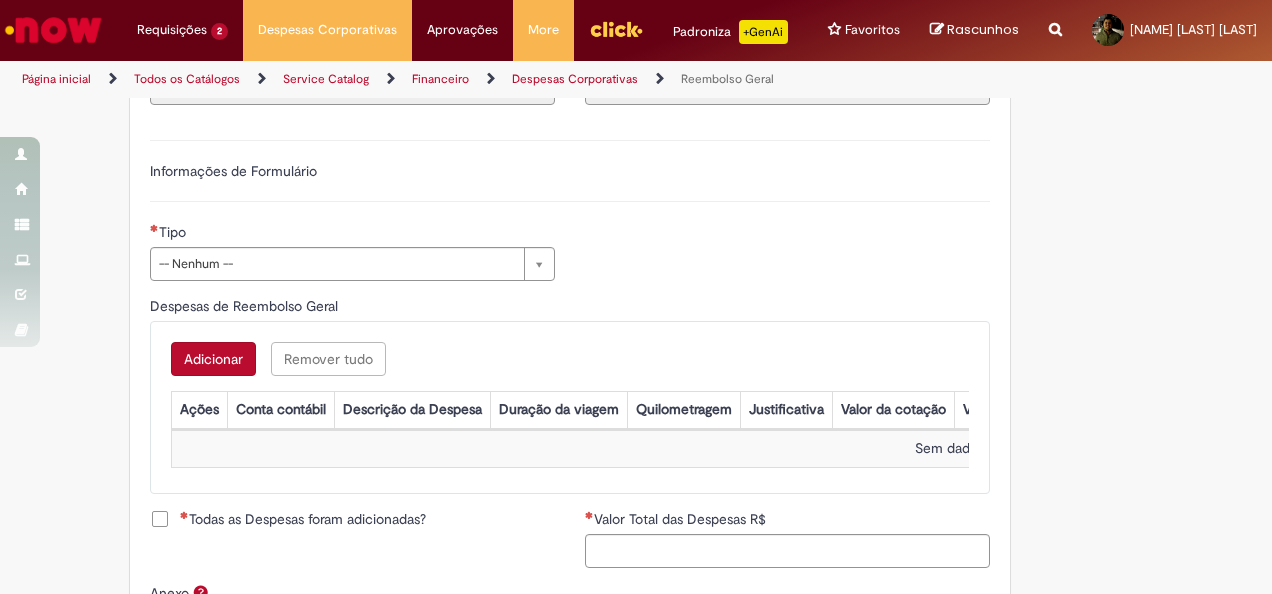 scroll, scrollTop: 647, scrollLeft: 0, axis: vertical 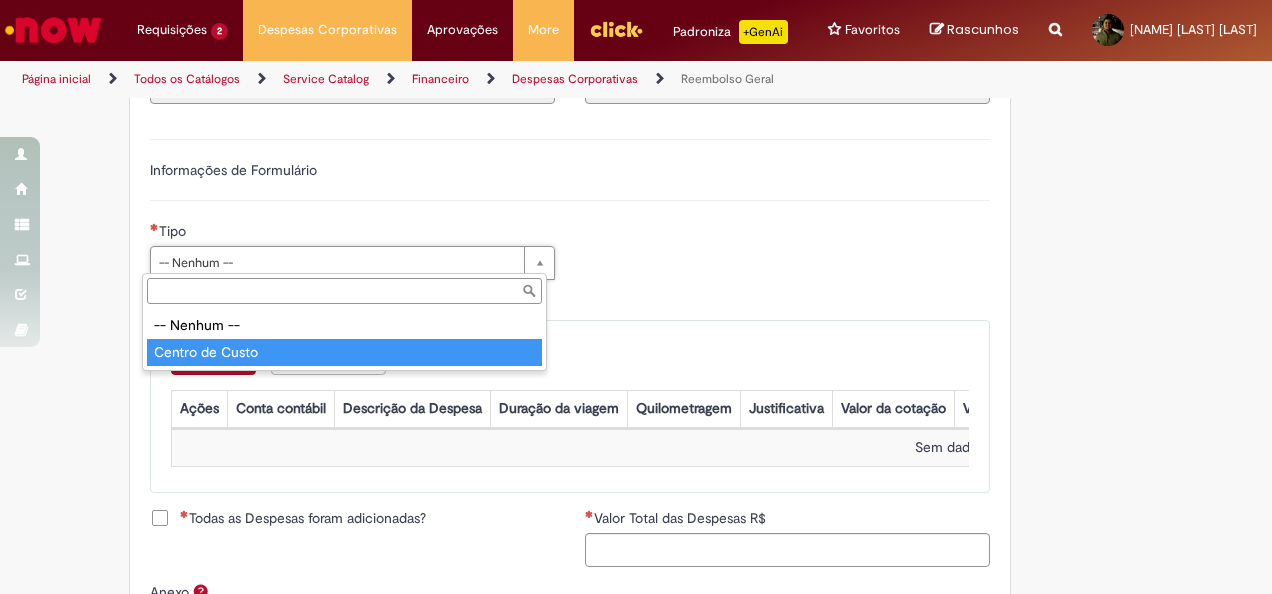type on "**********" 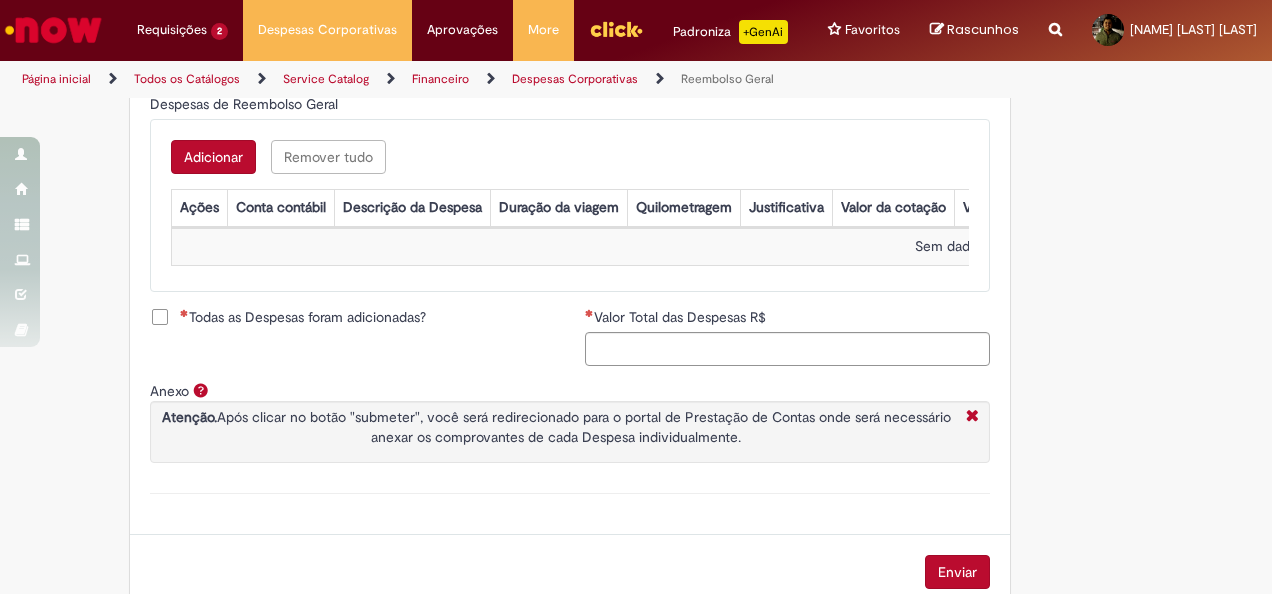 scroll, scrollTop: 849, scrollLeft: 0, axis: vertical 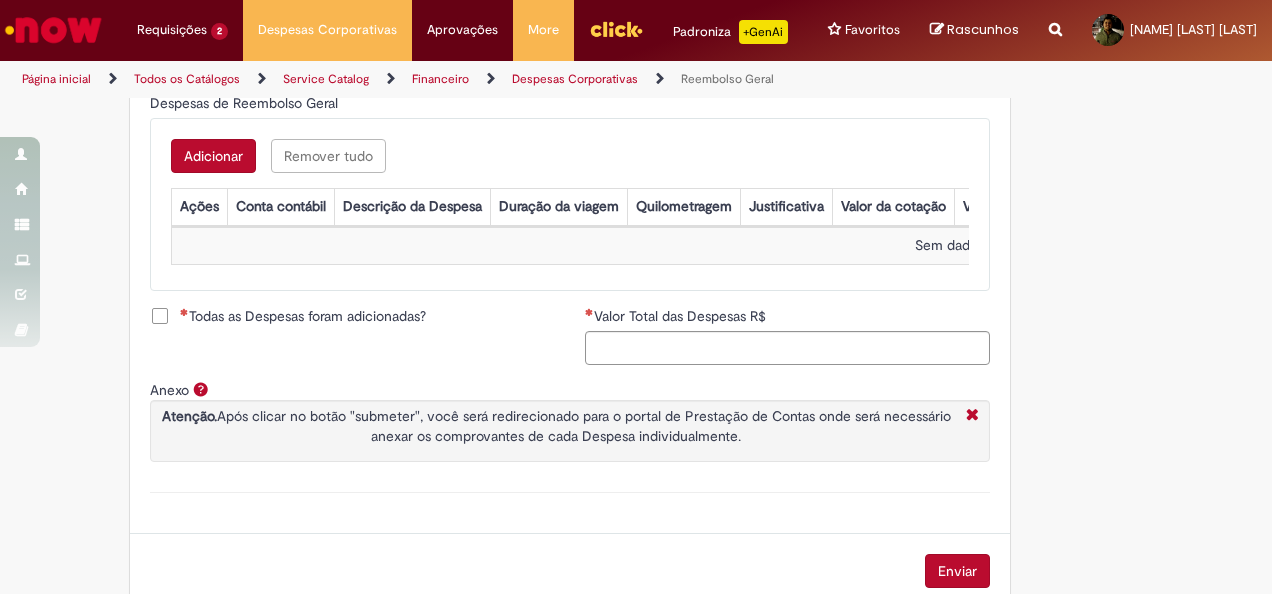 click on "Adicionar" at bounding box center [213, 156] 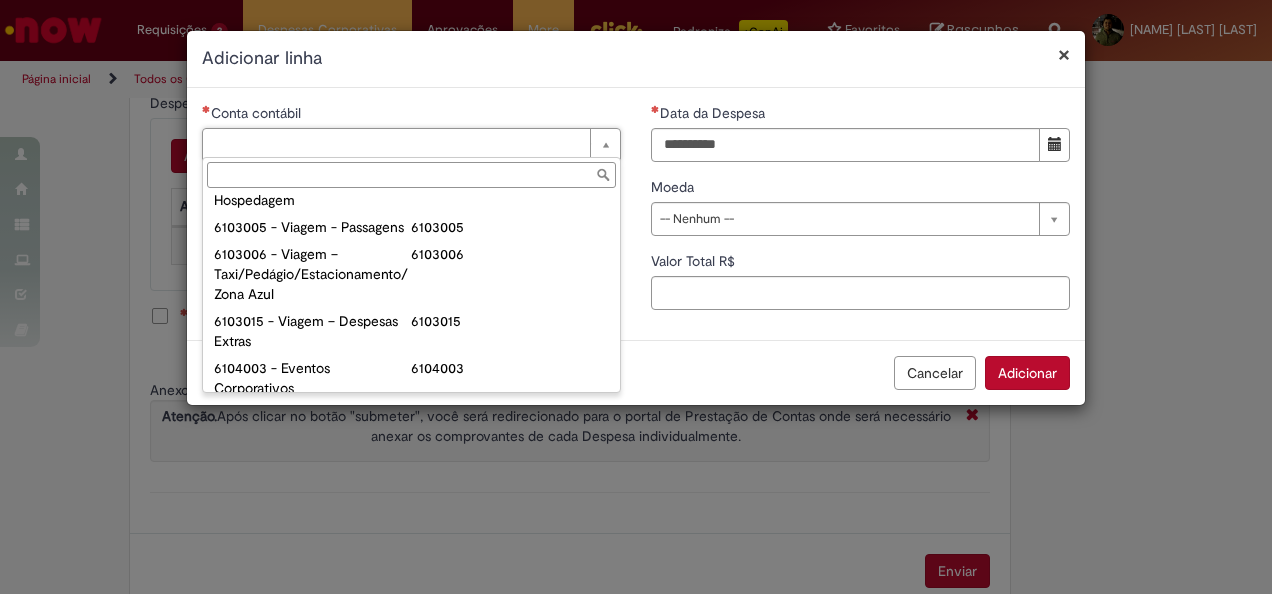 scroll, scrollTop: 914, scrollLeft: 0, axis: vertical 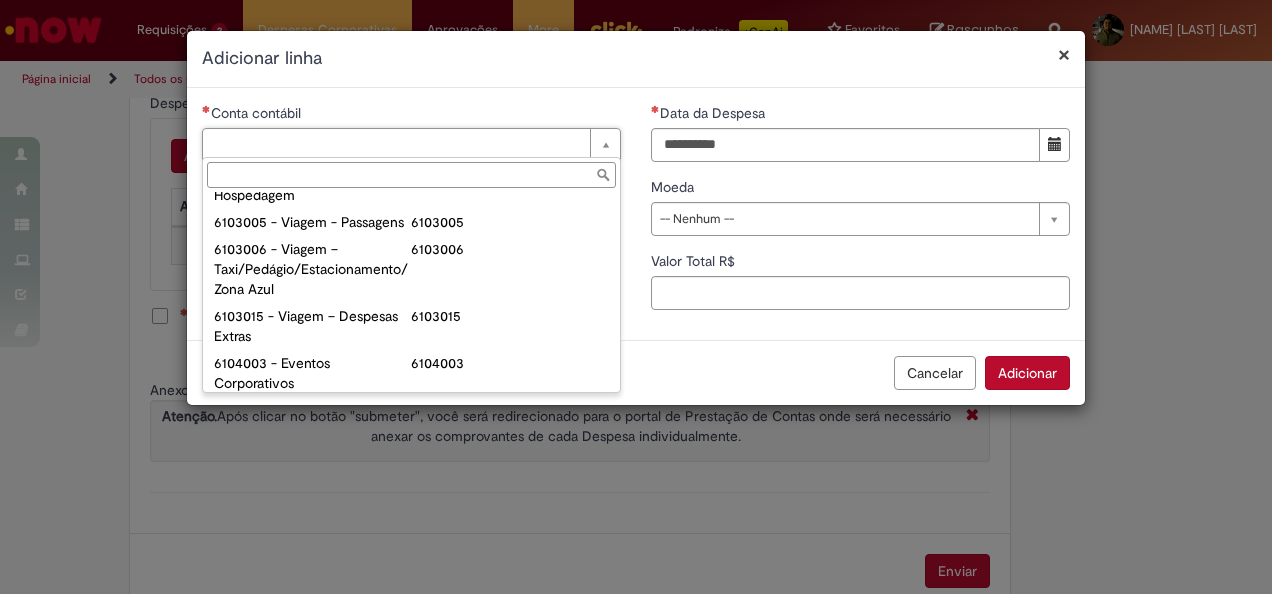 type on "**********" 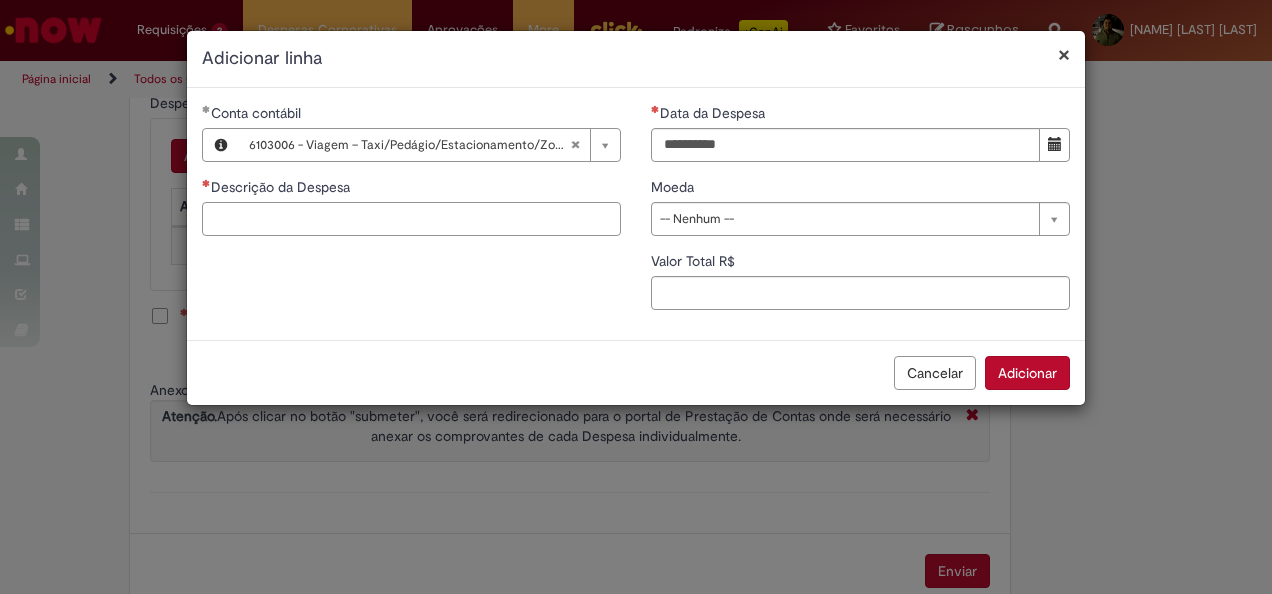 click on "Descrição da Despesa" at bounding box center [411, 219] 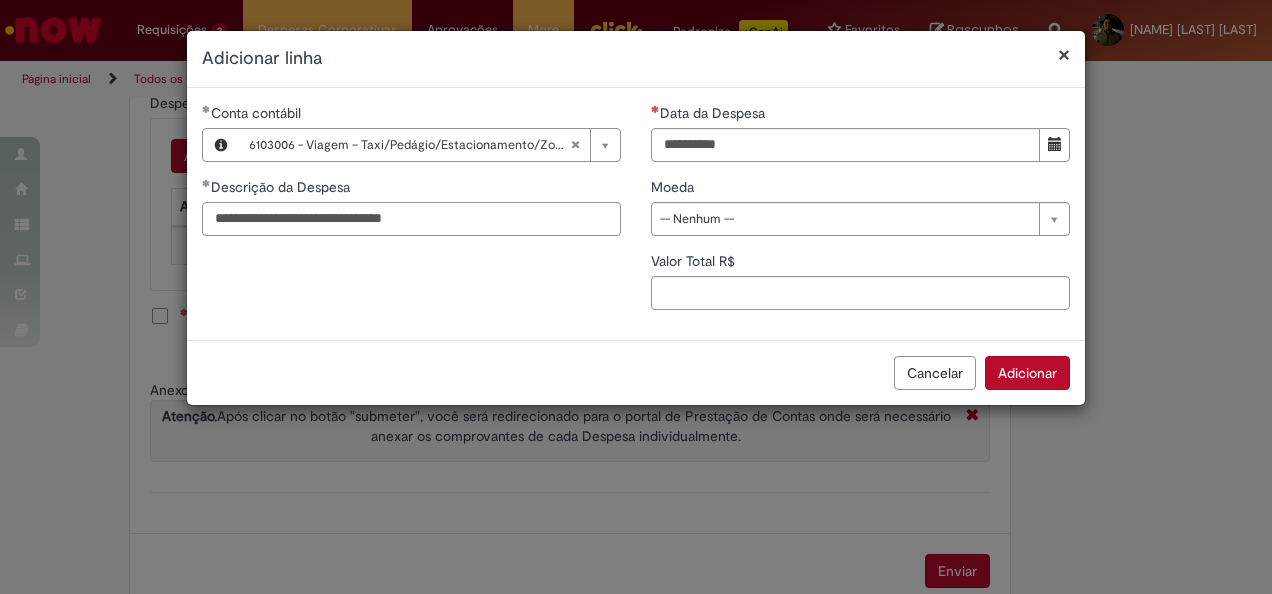 type on "**********" 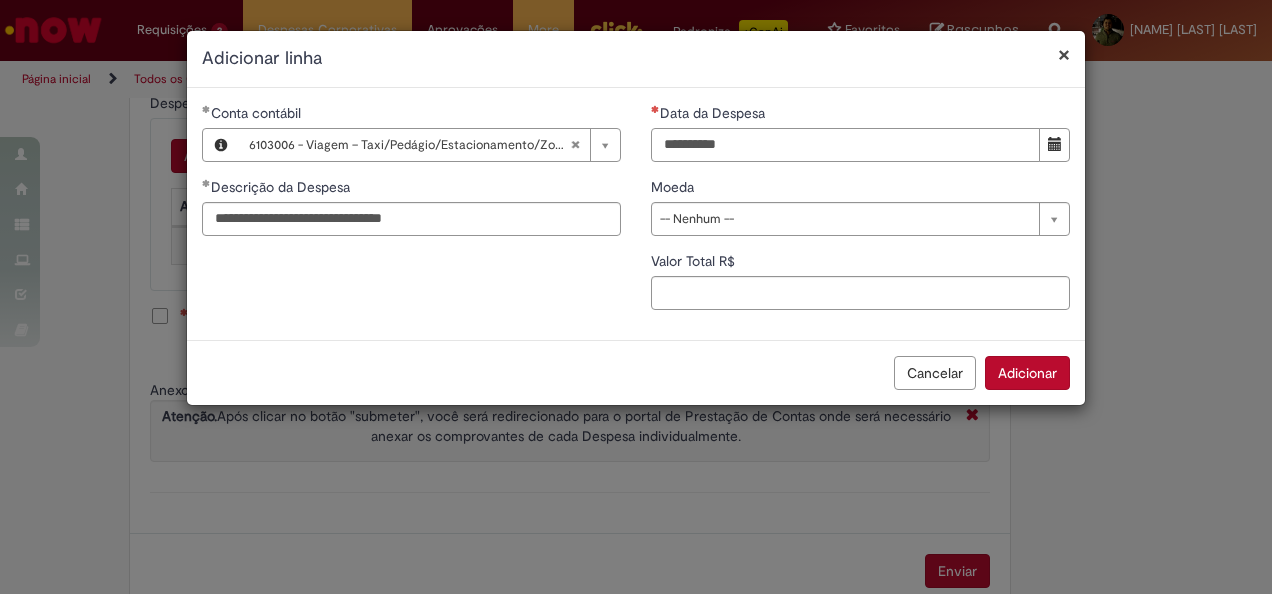 click on "Data da Despesa" at bounding box center [845, 145] 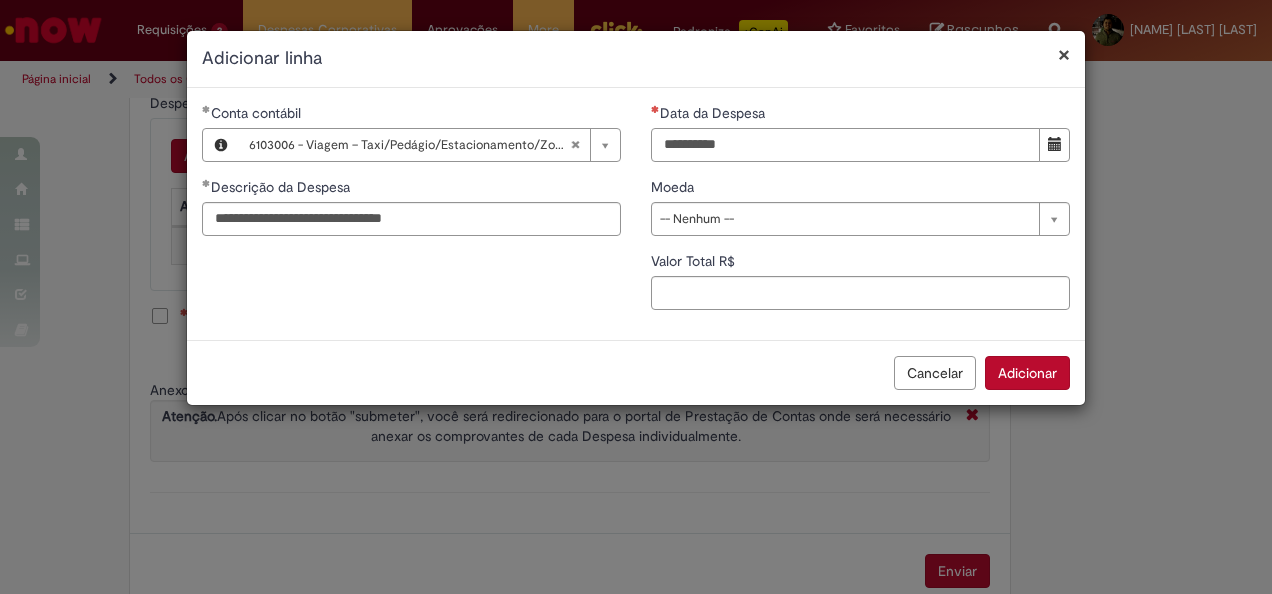 type on "**********" 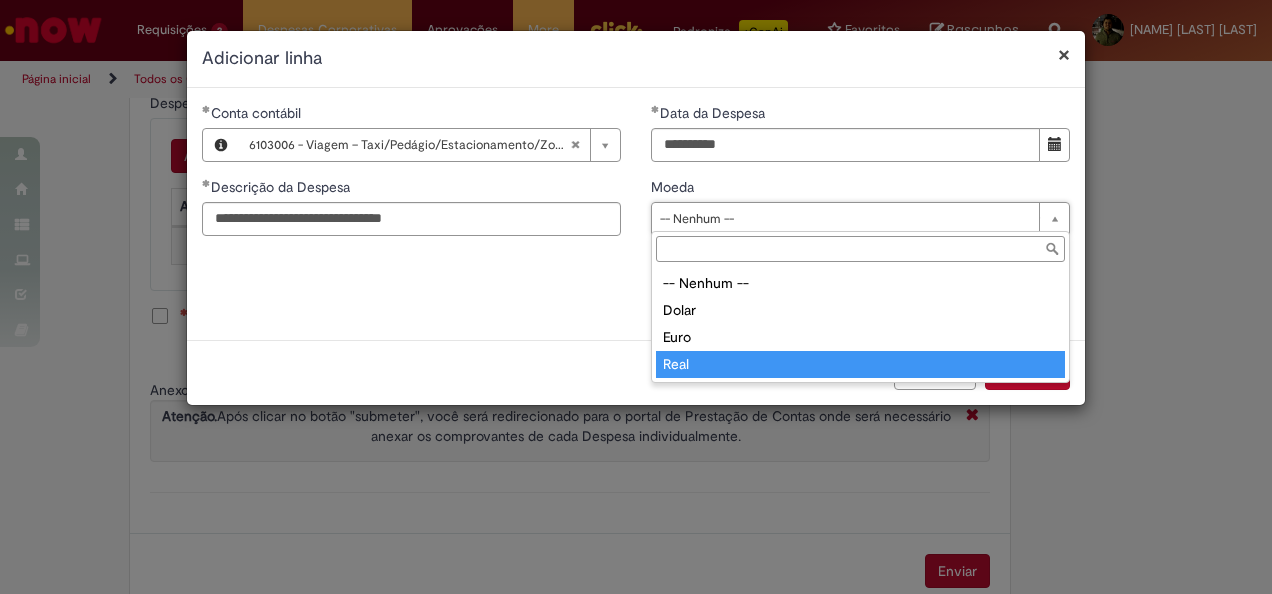 type on "****" 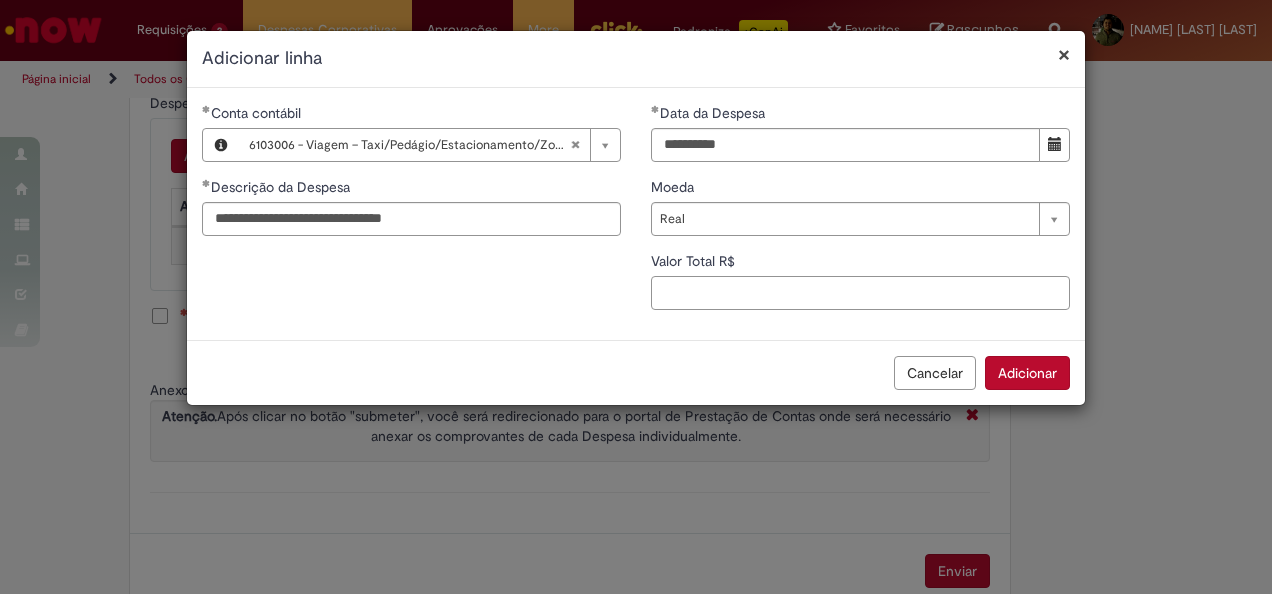 click on "Valor Total R$" at bounding box center (860, 293) 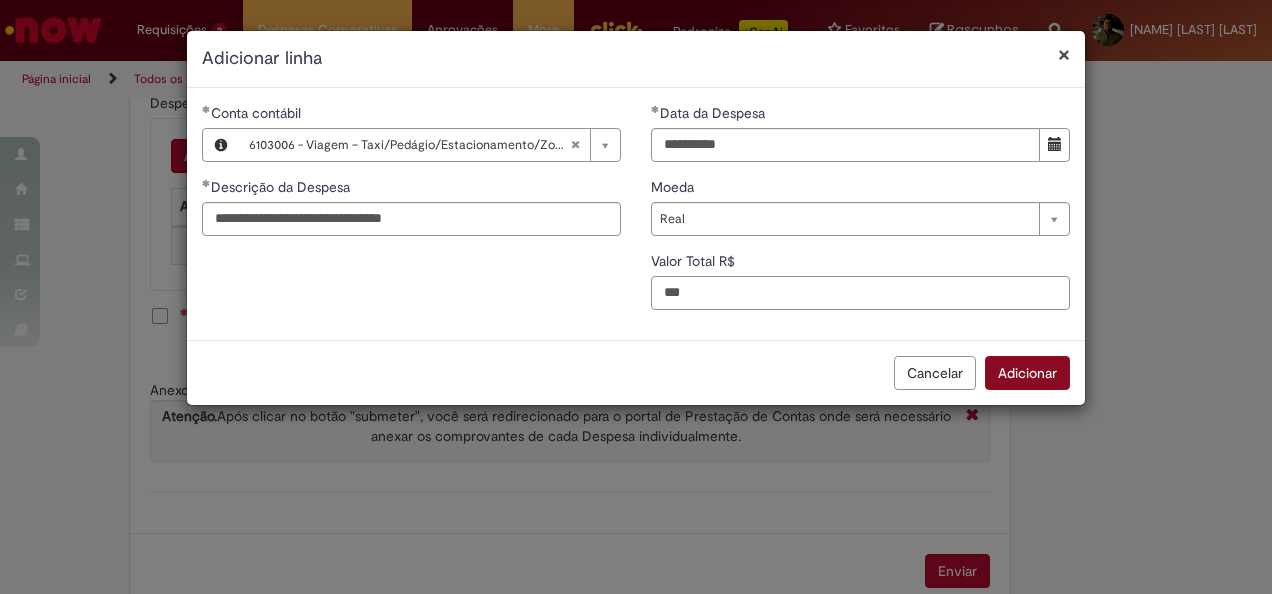 type on "***" 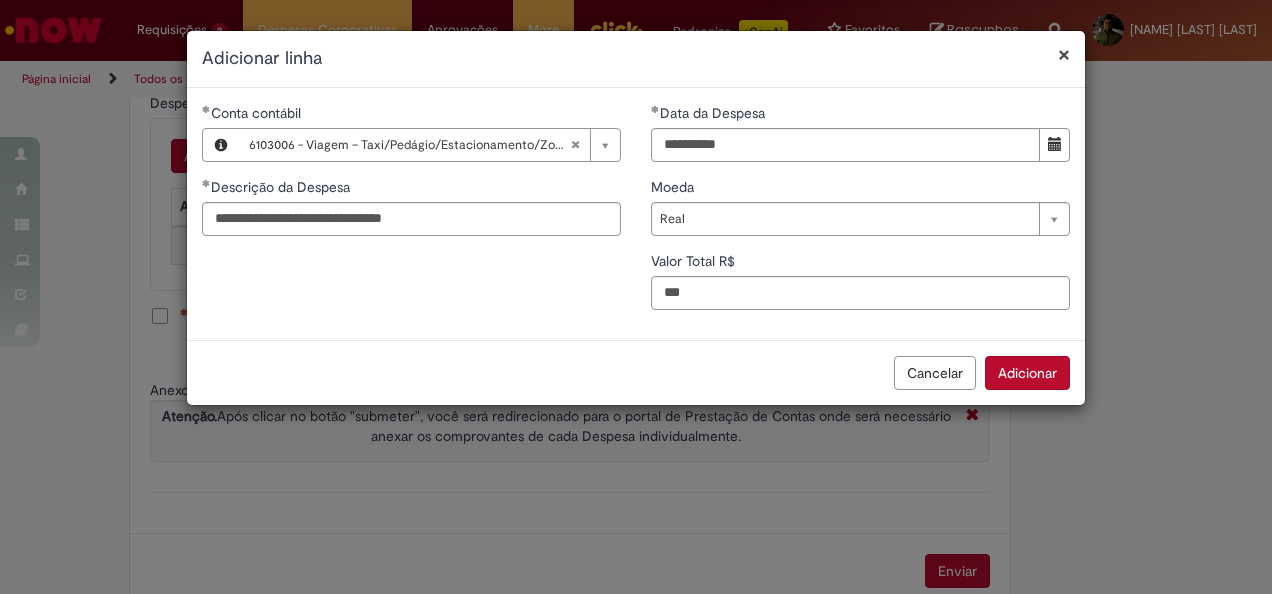 click on "Adicionar" at bounding box center [1027, 373] 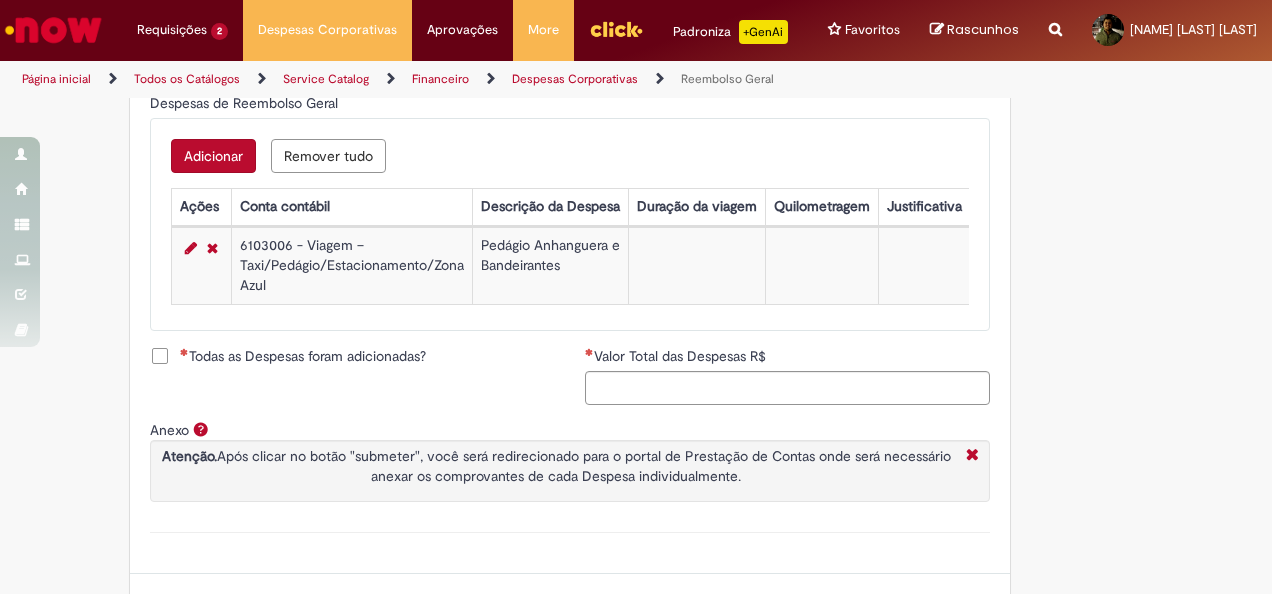 click on "Todas as Despesas foram adicionadas?" at bounding box center (303, 356) 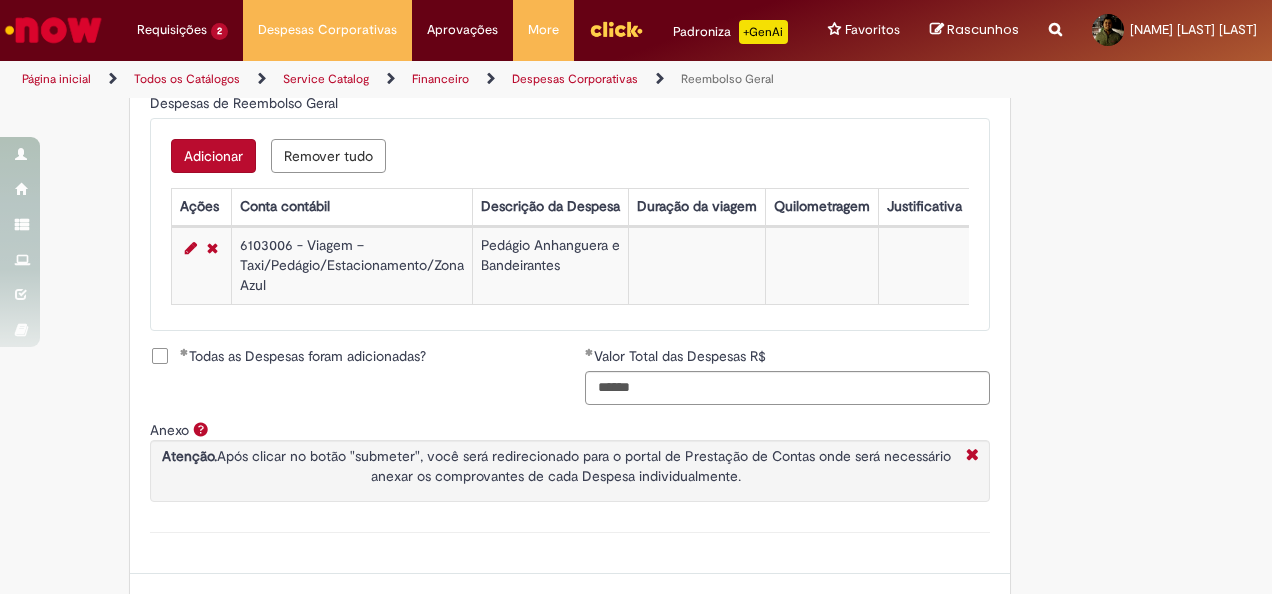 scroll, scrollTop: 934, scrollLeft: 0, axis: vertical 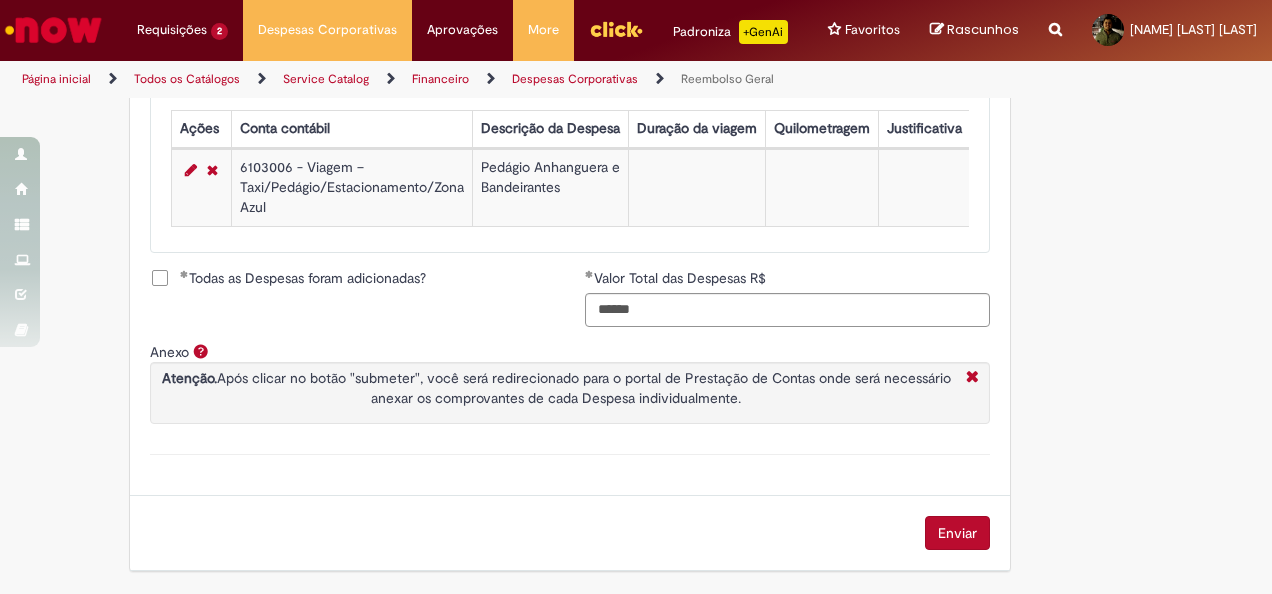 click on "Enviar" at bounding box center (957, 533) 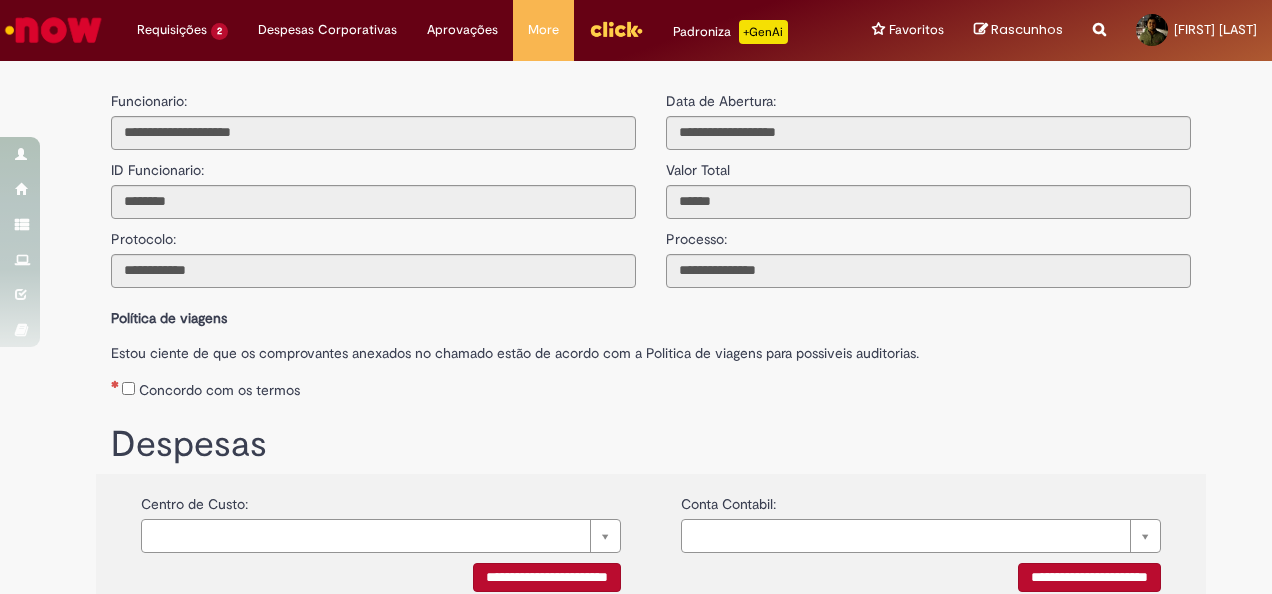 scroll, scrollTop: 0, scrollLeft: 0, axis: both 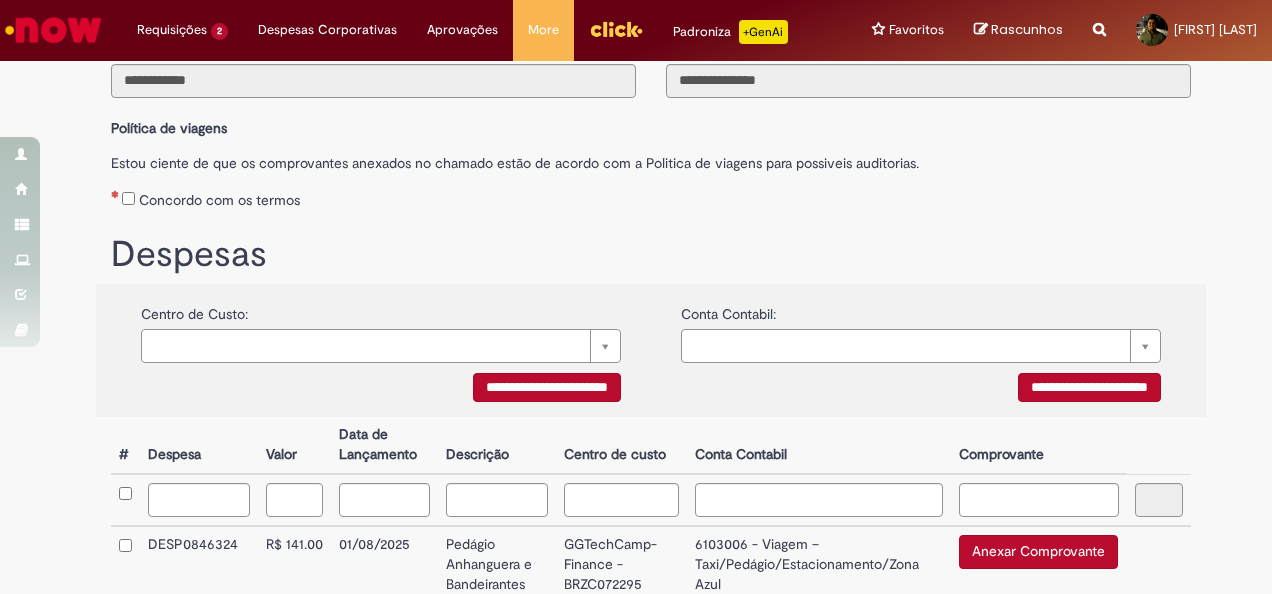click on "**********" at bounding box center [547, 387] 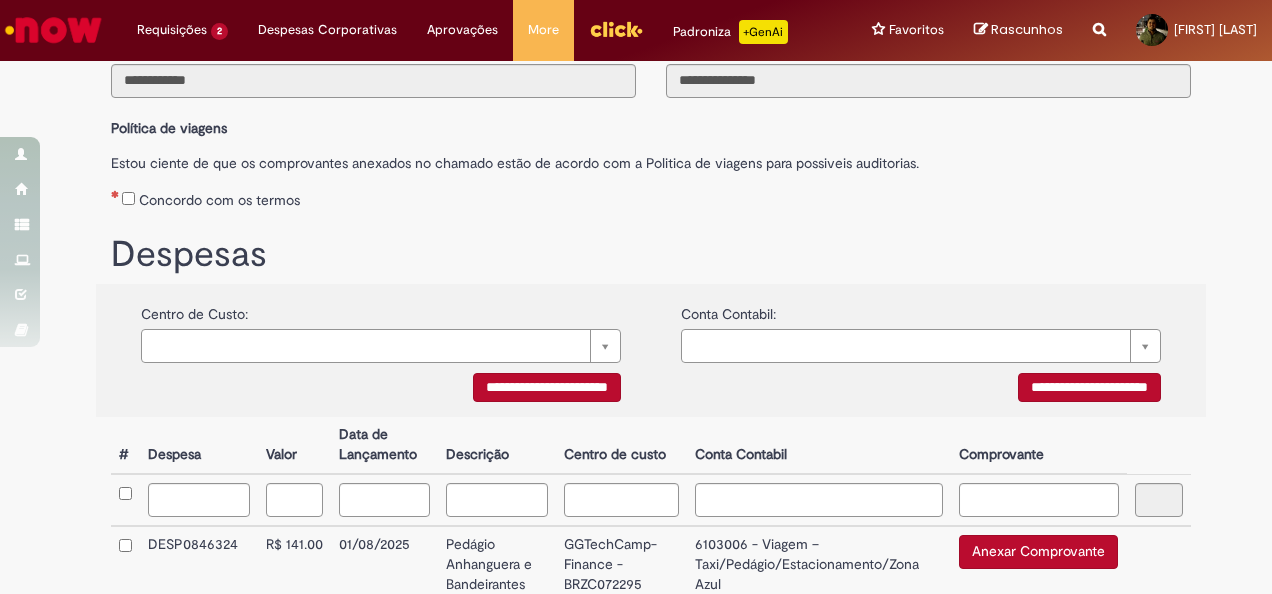 click on "**********" at bounding box center [1089, 387] 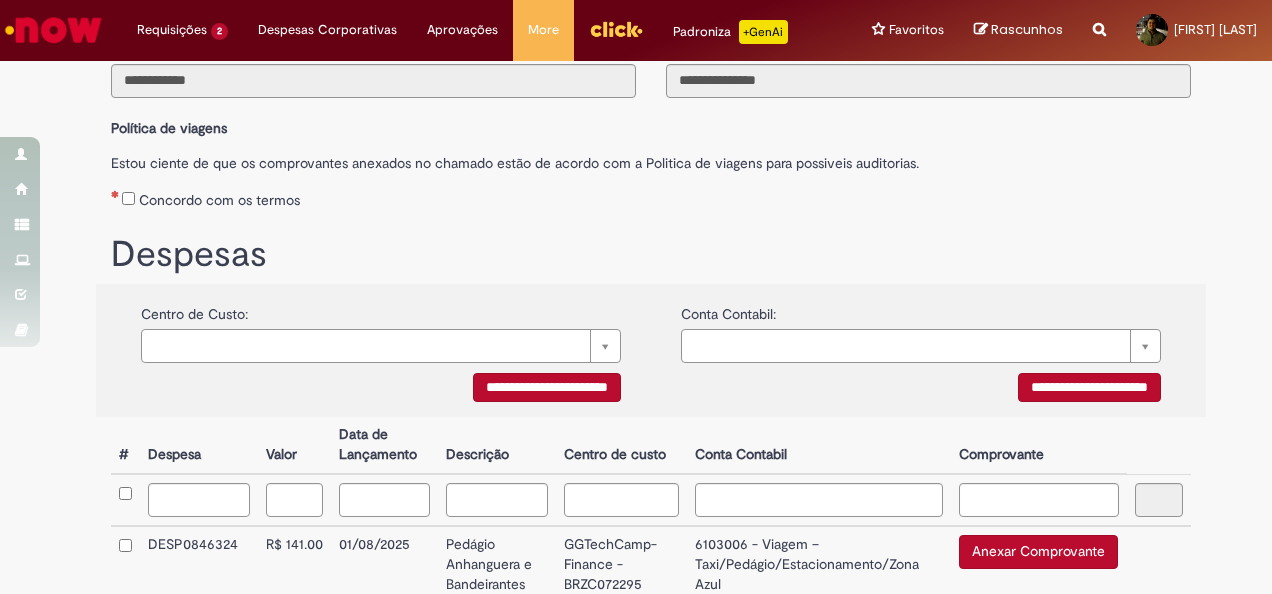 click on "Despesas" at bounding box center (651, 255) 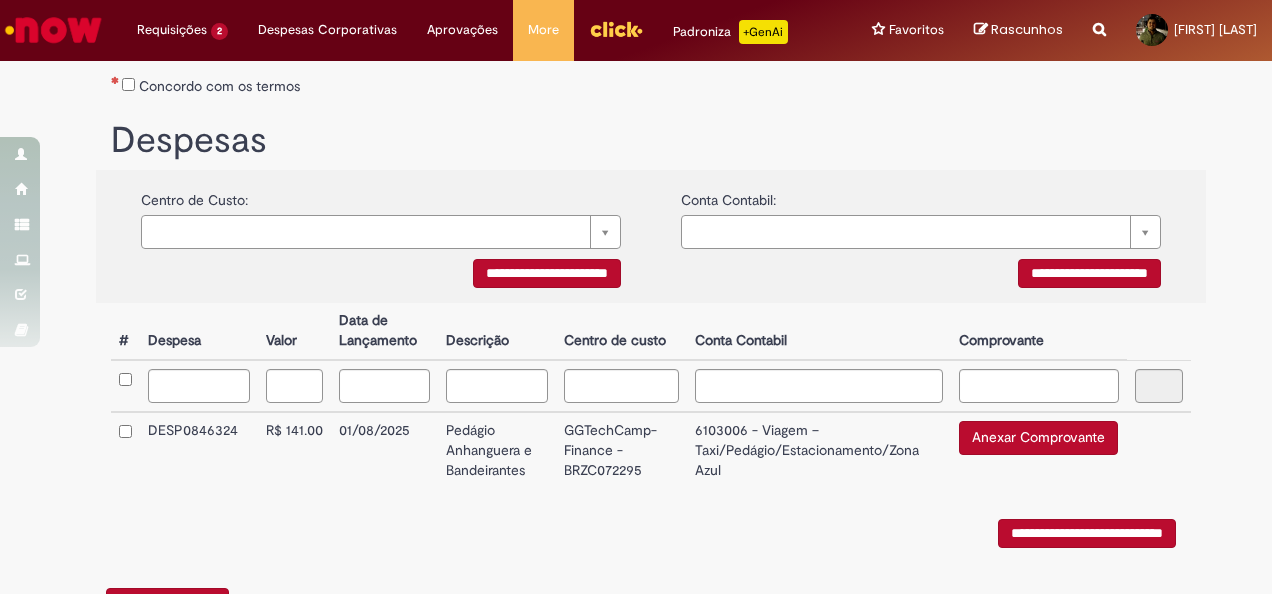 scroll, scrollTop: 313, scrollLeft: 0, axis: vertical 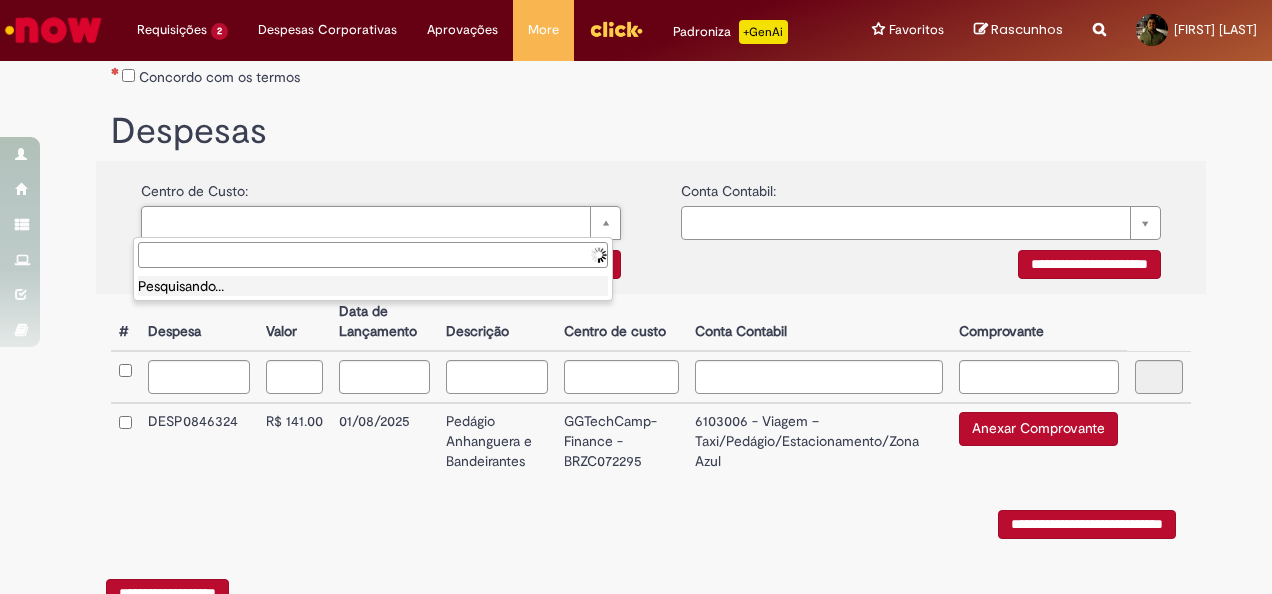 paste on "**********" 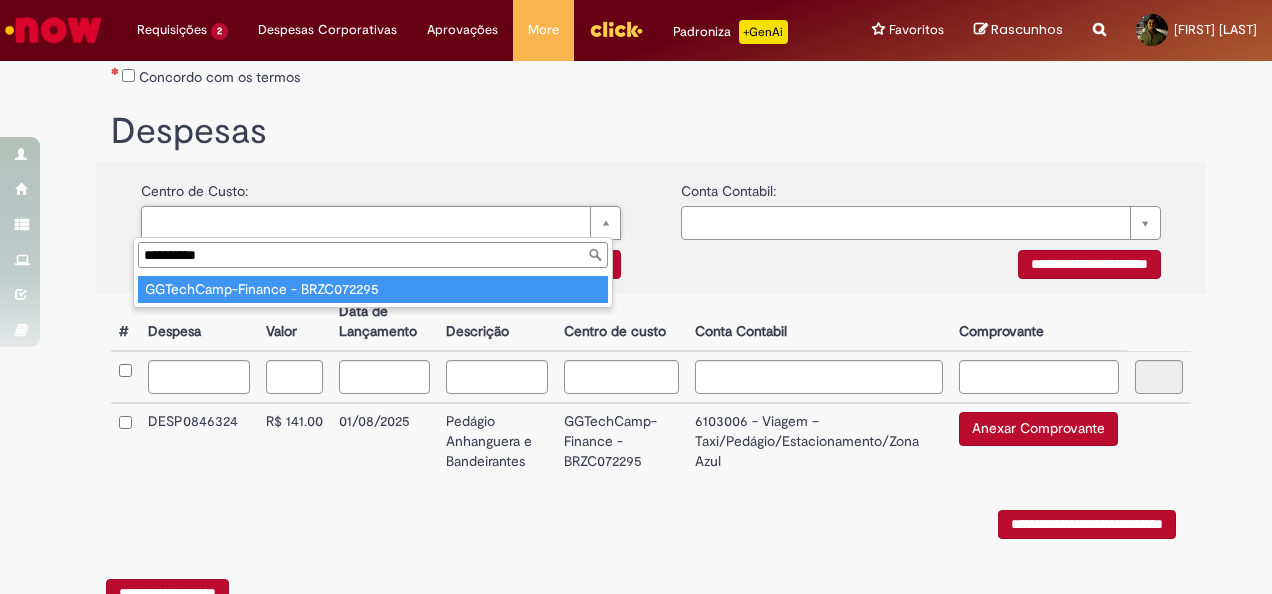 type on "**********" 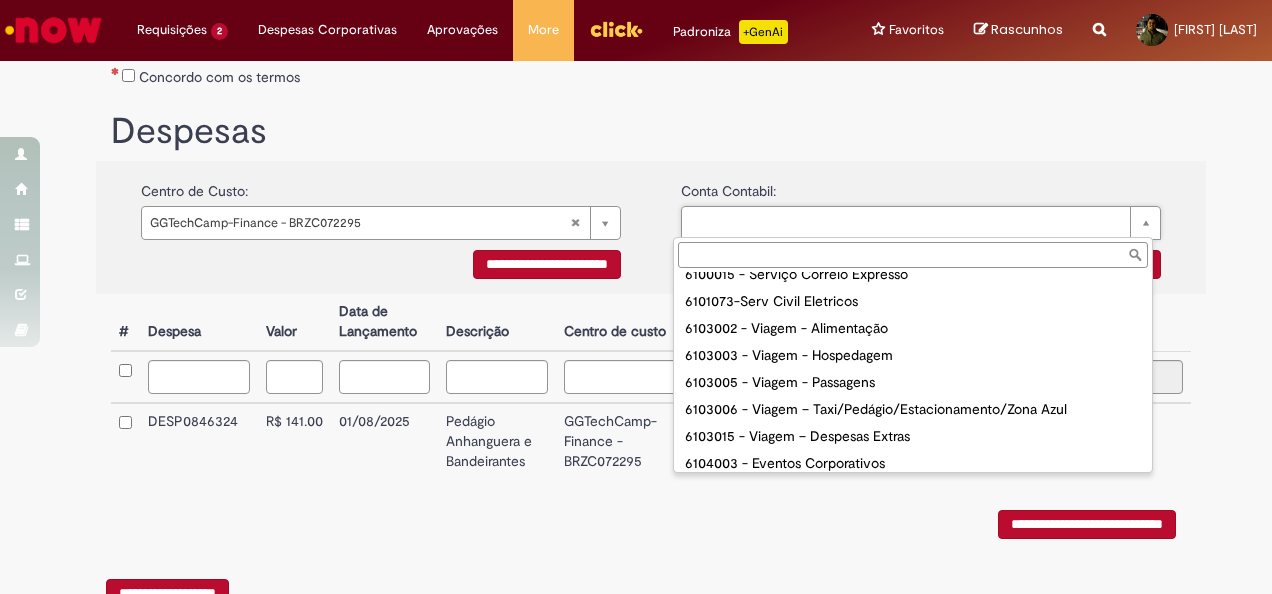 scroll, scrollTop: 482, scrollLeft: 0, axis: vertical 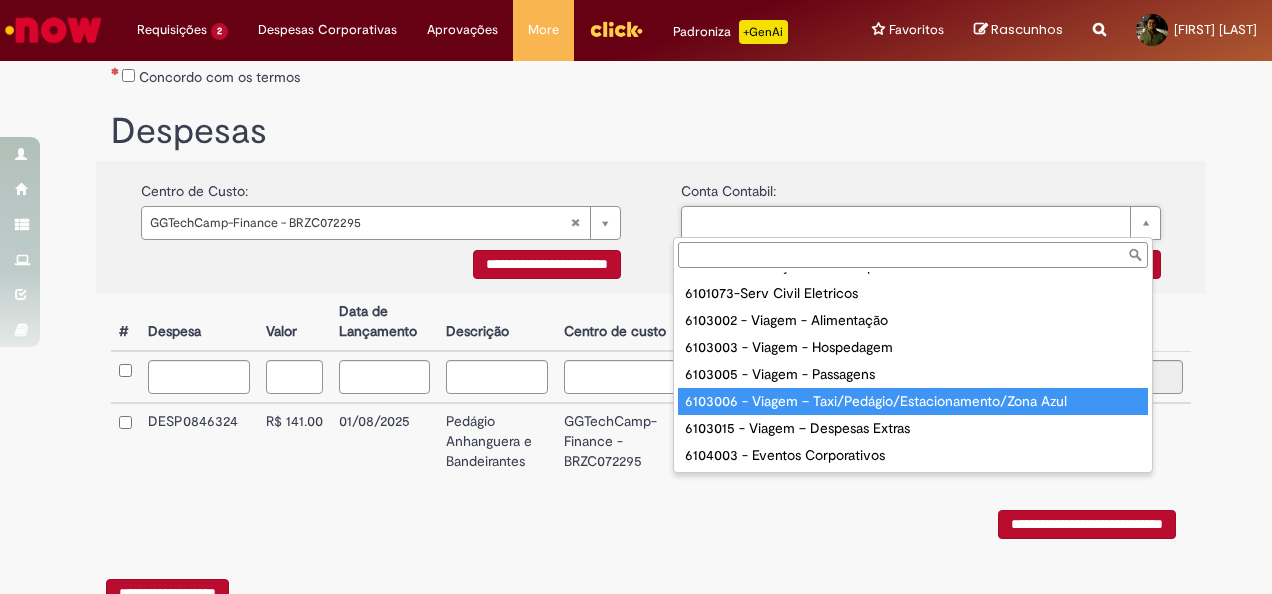 type on "**********" 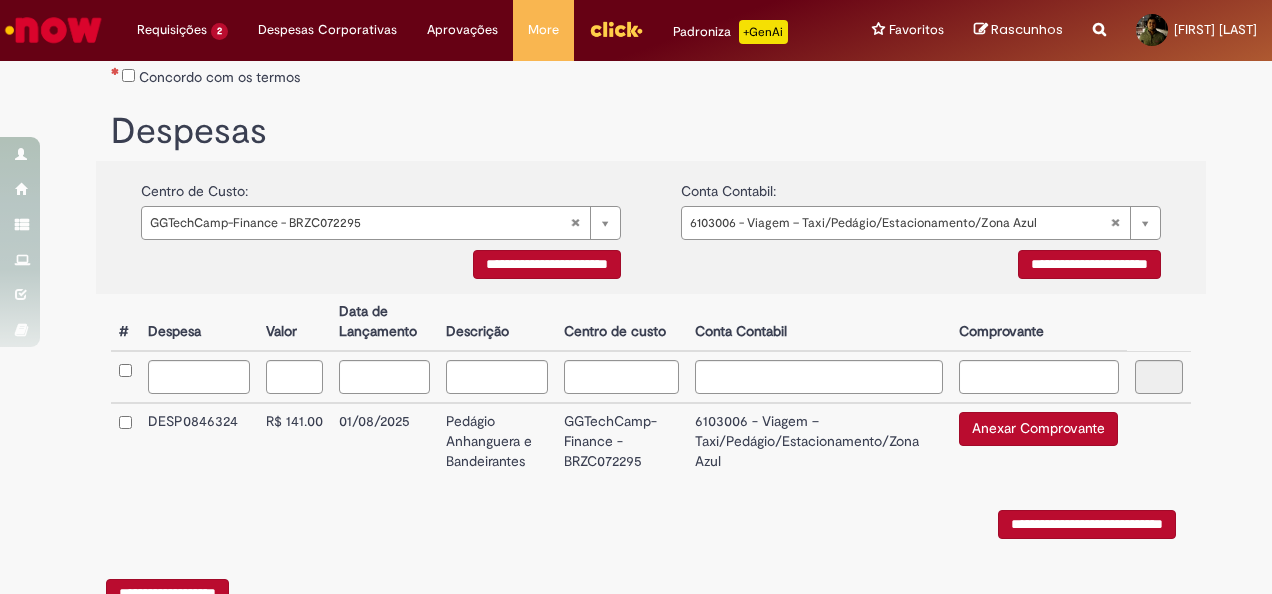 click on "**********" at bounding box center [921, 267] 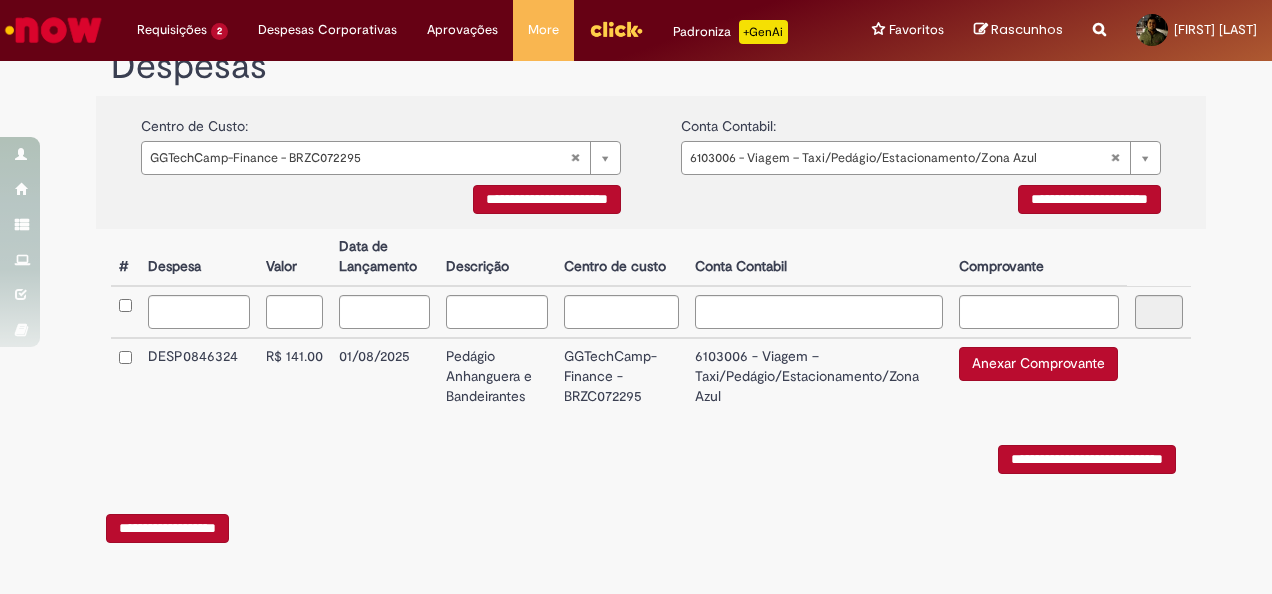 click on "Anexar Comprovante" at bounding box center [1038, 364] 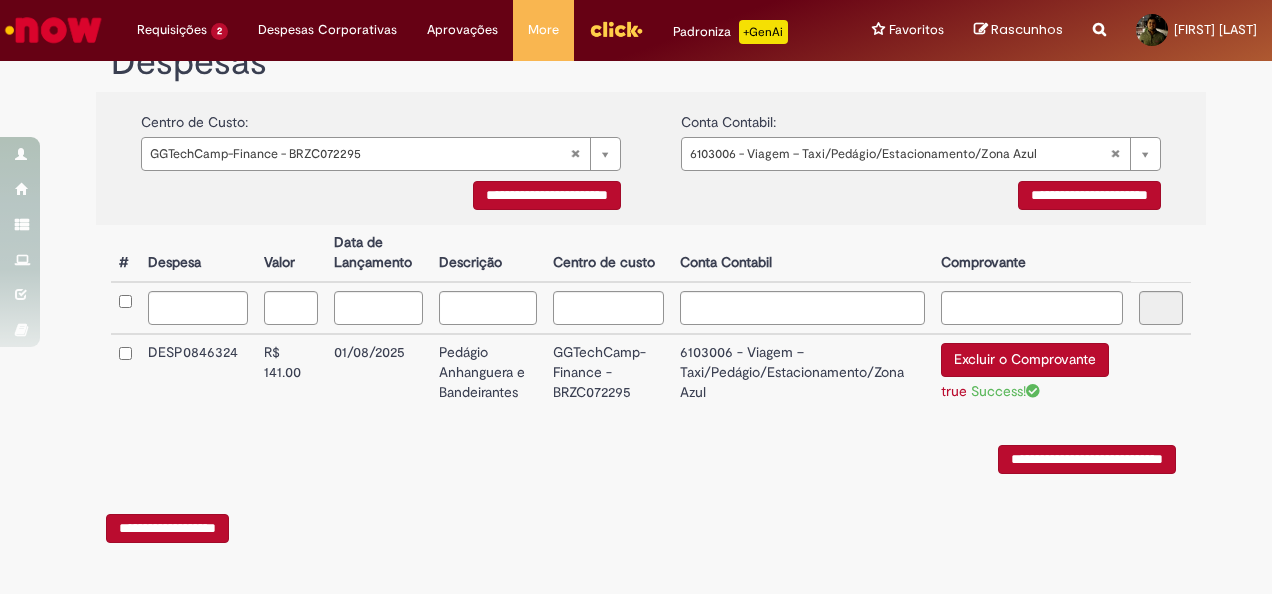 click on "**********" at bounding box center [1087, 459] 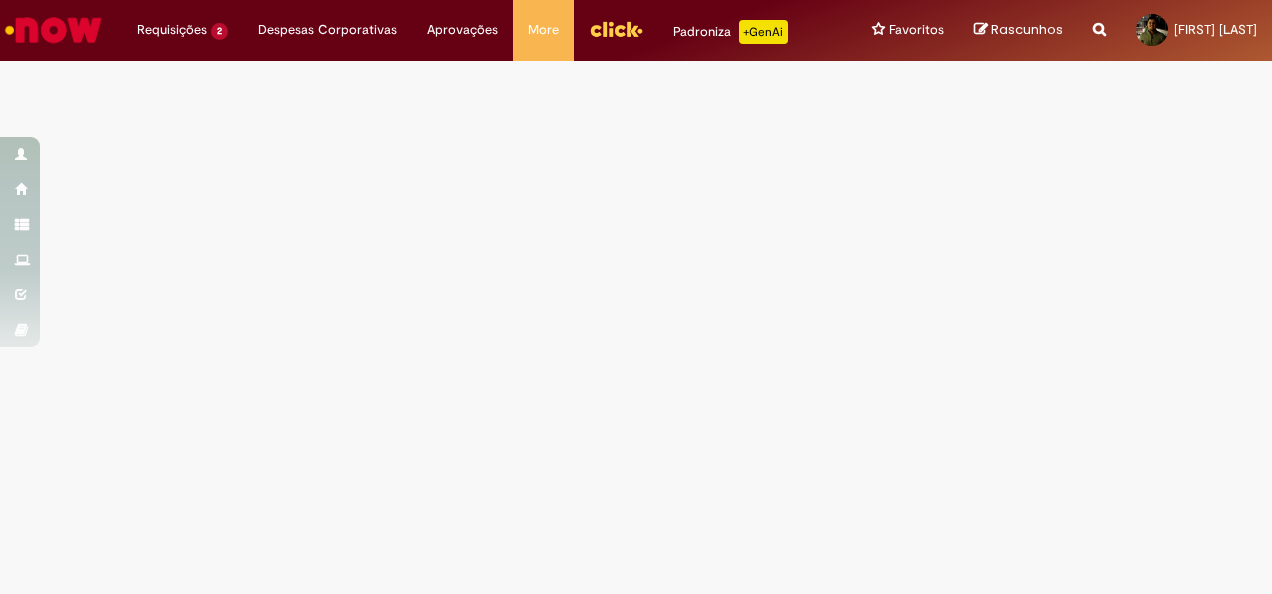 scroll, scrollTop: 0, scrollLeft: 0, axis: both 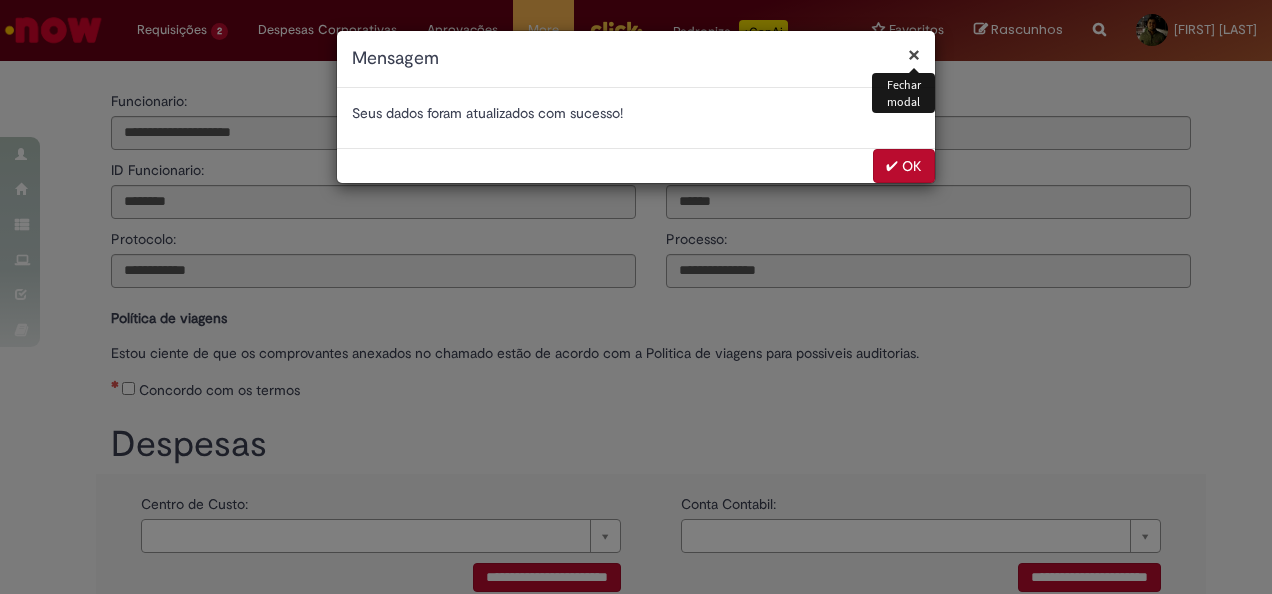 click on "✔ OK" at bounding box center [904, 166] 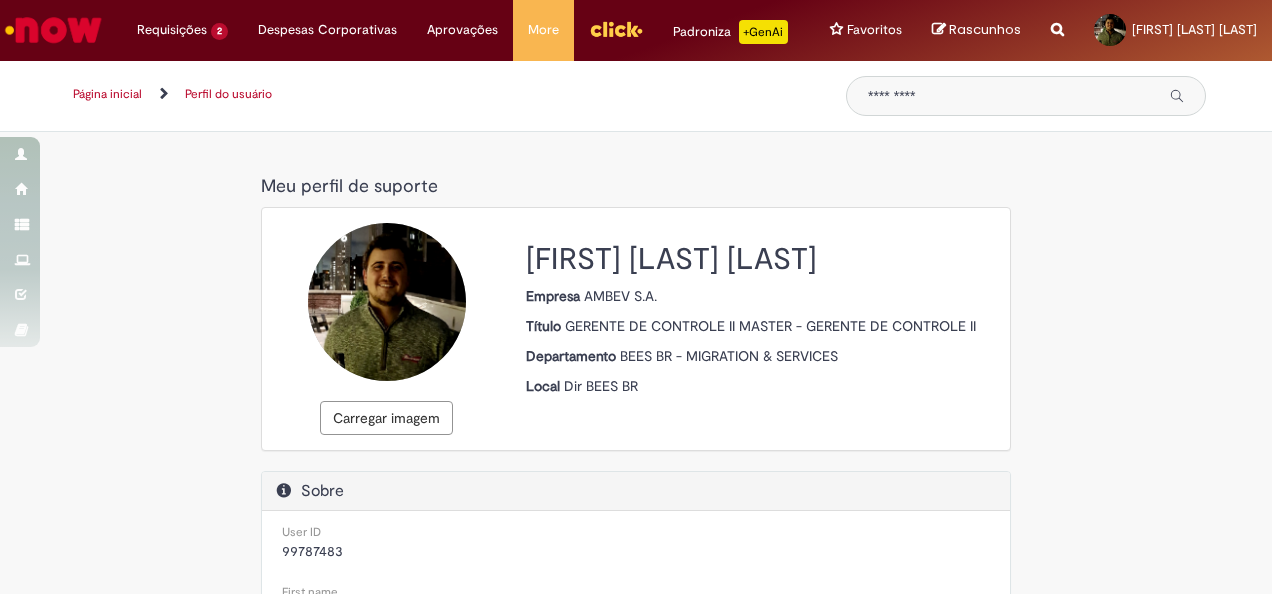scroll, scrollTop: 0, scrollLeft: 0, axis: both 